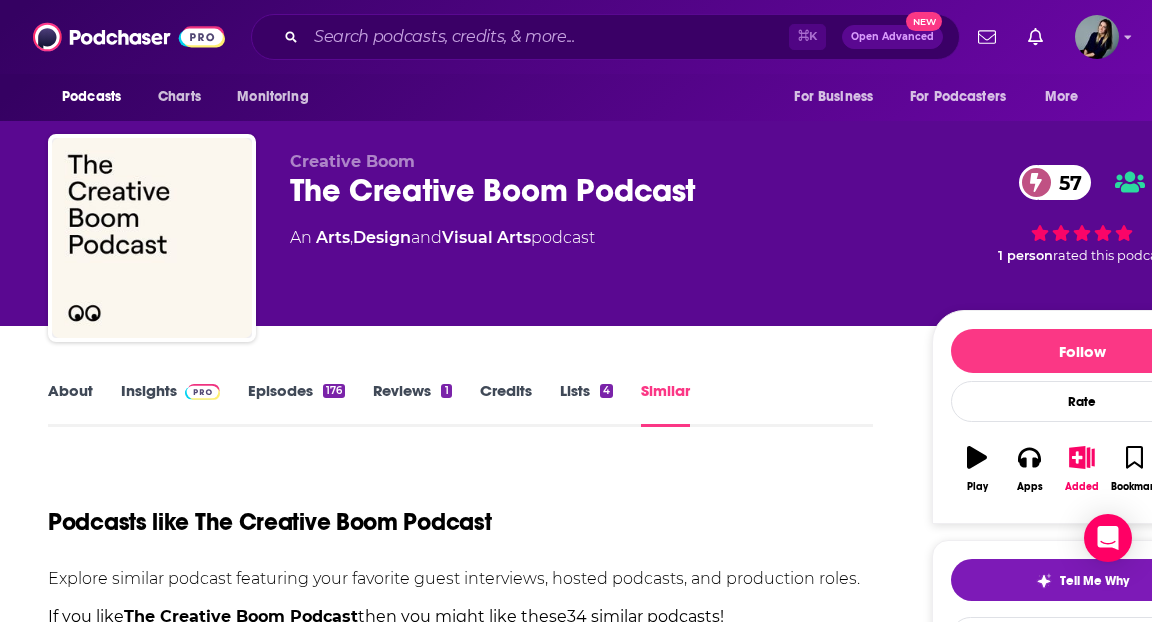 scroll, scrollTop: 1788, scrollLeft: 0, axis: vertical 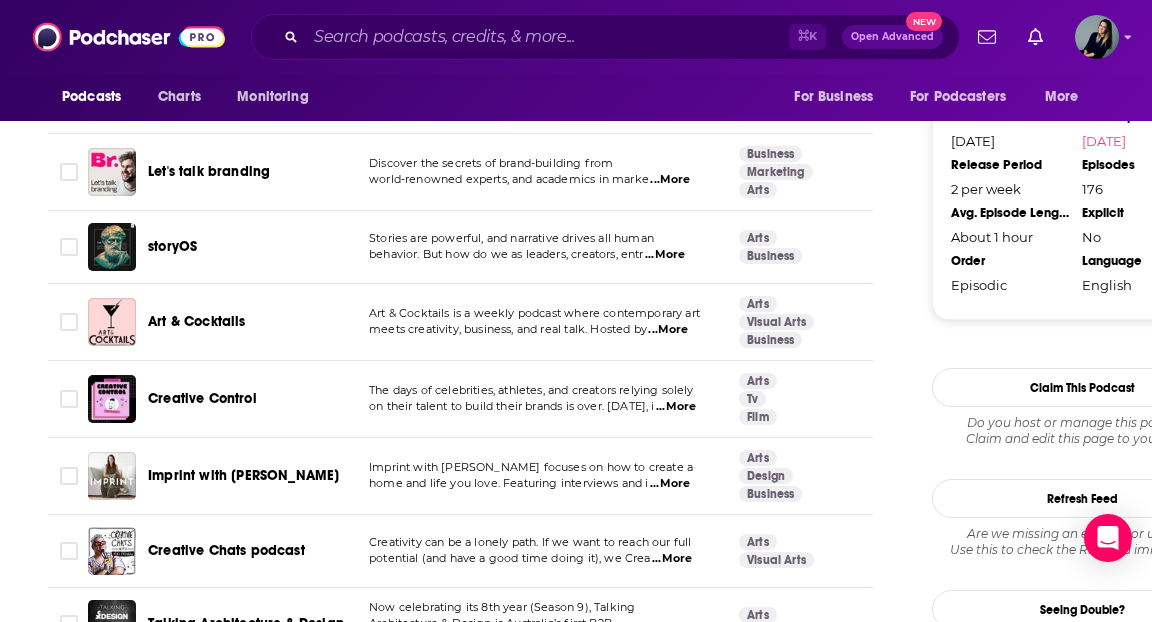 click on "...More" at bounding box center [676, 407] 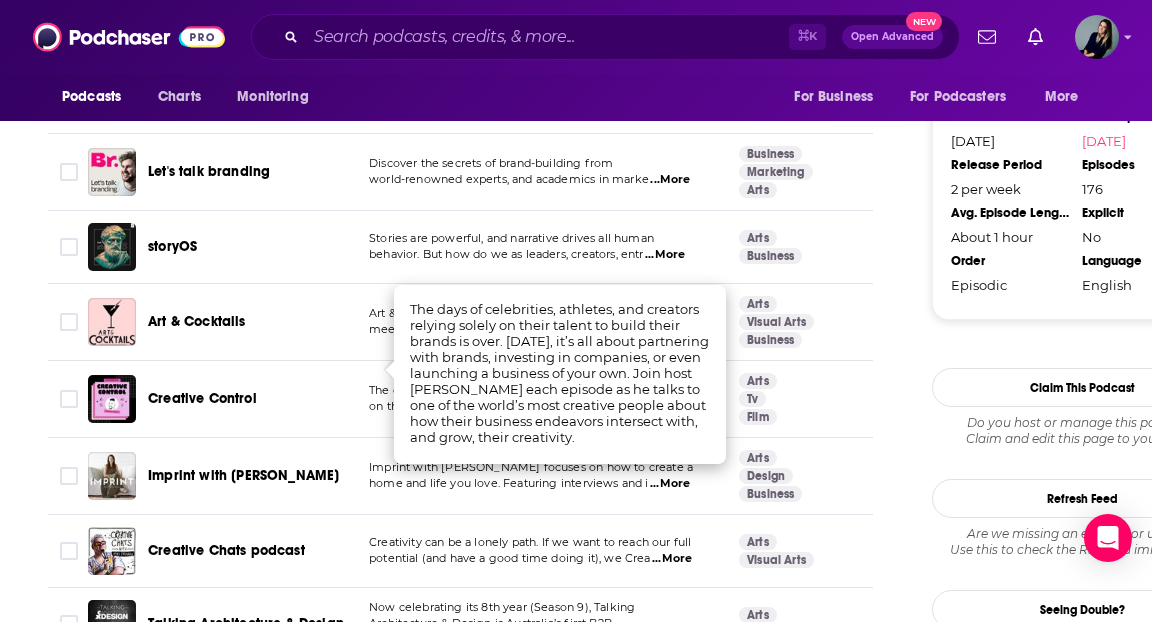 click on "About Insights Episodes 176 Reviews 1 Credits Lists 4 Similar Podcasts like  The Creative Boom Podcast Explore similar podcast featuring your favorite guest interviews, hosted podcasts, and production roles. If you like  The Creative Boom Podcast  then you might like these  34 similar podcasts ! Relevancy Table Filters 3 Podcast Description Categories Reach (Monthly) Reach (Episode) Top Country The Deeply Graphic Designcast - DGDC The Deeply Graphic Designcast: Where Creatives Level Up! Hosted by [PERSON_NAME] and [PERSON_NAME], this d  ...More Arts Design Business 62 9.6k-14k Under 2.4k   US Design Notes Design Notes is a podcast about creative work and what it teaches us. Hosted by [PERSON_NAME], a Senior UX   ...More Arts Design Visual Arts 50 Under 2.7k Under 2.6k   US The Futur with [PERSON_NAME] The Futur Podcast is a show that explores the interesting overlap between design, marketing, and business.  ...More Business Marketing Arts 69 72k-108k 4.4k-6.9k   US  ...More Home Garden Arts 56 8.6k-13k 1.2k-3.2k" at bounding box center [474, -241] 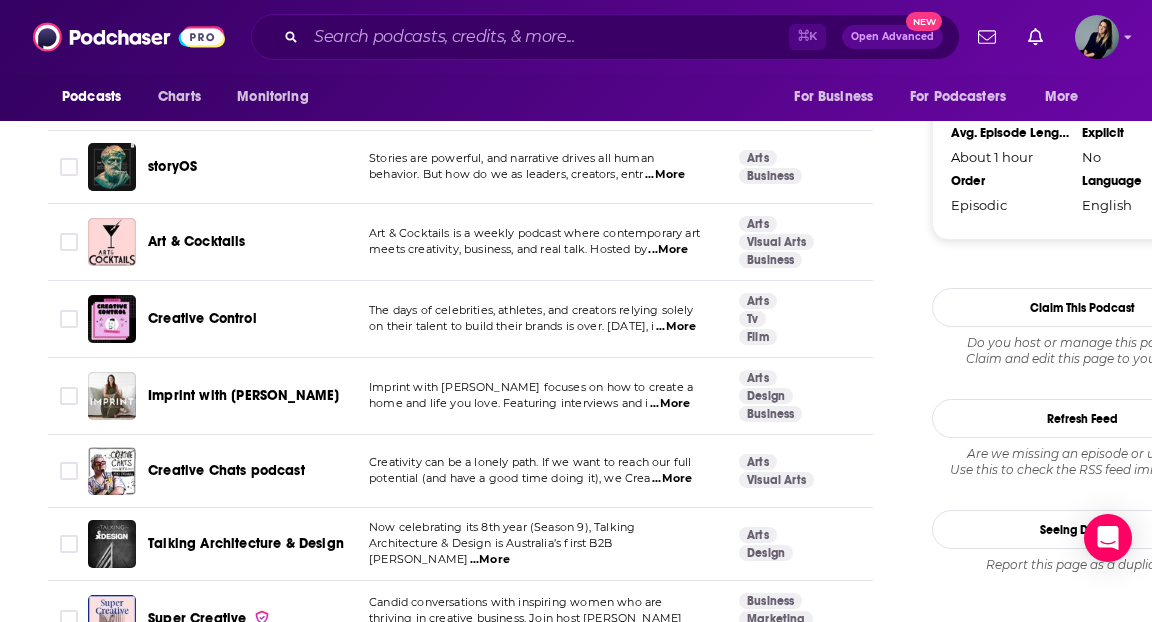 scroll, scrollTop: 2359, scrollLeft: 0, axis: vertical 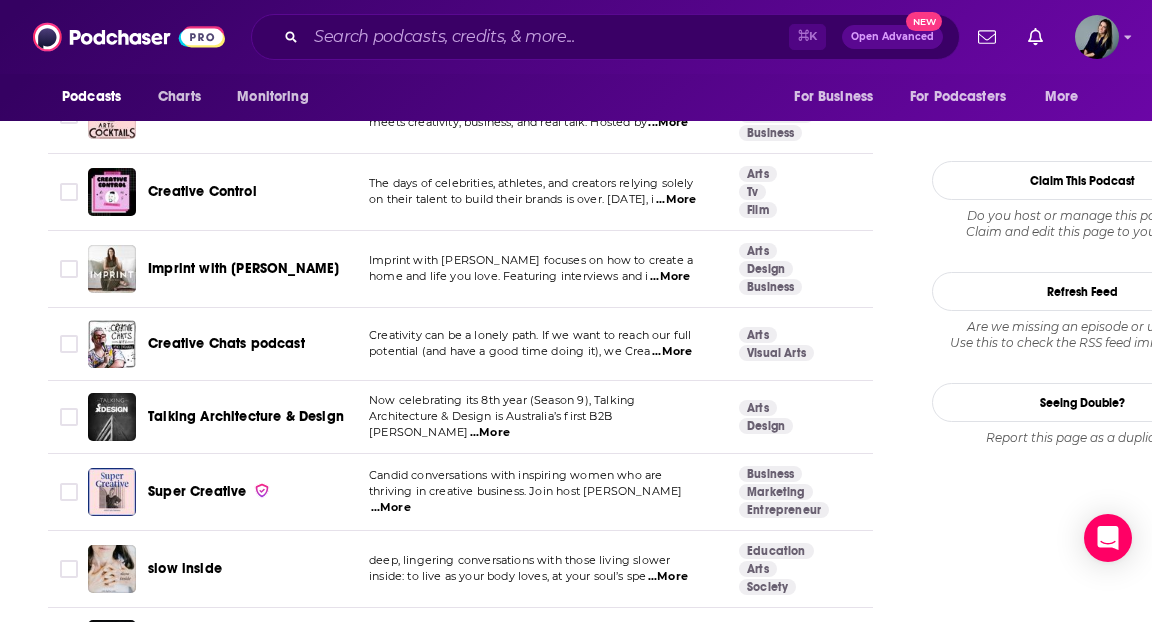 click on "...More" at bounding box center (672, 352) 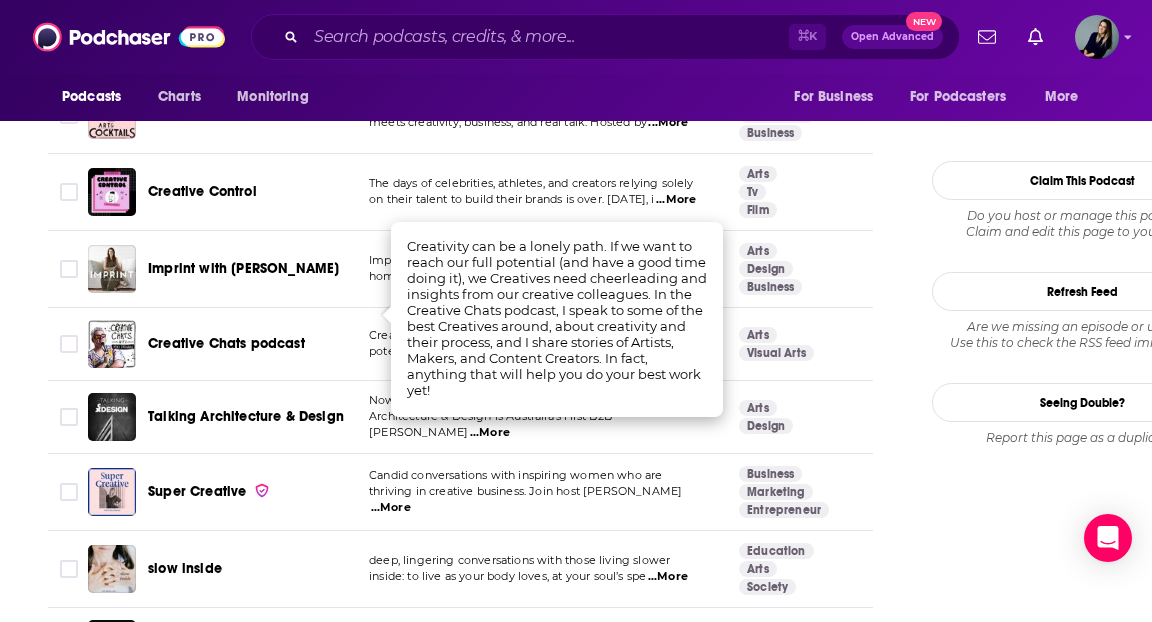 click on "About Insights Episodes 176 Reviews 1 Credits Lists 4 Similar Podcasts like  The Creative Boom Podcast Explore similar podcast featuring your favorite guest interviews, hosted podcasts, and production roles. If you like  The Creative Boom Podcast  then you might like these  34 similar podcasts ! Relevancy Table Filters 3 Podcast Description Categories Reach (Monthly) Reach (Episode) Top Country The Deeply Graphic Designcast - DGDC The Deeply Graphic Designcast: Where Creatives Level Up! Hosted by [PERSON_NAME] and [PERSON_NAME], this d  ...More Arts Design Business 62 9.6k-14k Under 2.4k   US Design Notes Design Notes is a podcast about creative work and what it teaches us. Hosted by [PERSON_NAME], a Senior UX   ...More Arts Design Visual Arts 50 Under 2.7k Under 2.6k   US The Futur with [PERSON_NAME] The Futur Podcast is a show that explores the interesting overlap between design, marketing, and business.  ...More Business Marketing Arts 69 72k-108k 4.4k-6.9k   US  ...More Home Garden Arts 56 8.6k-13k 1.2k-3.2k" at bounding box center (640, -474) 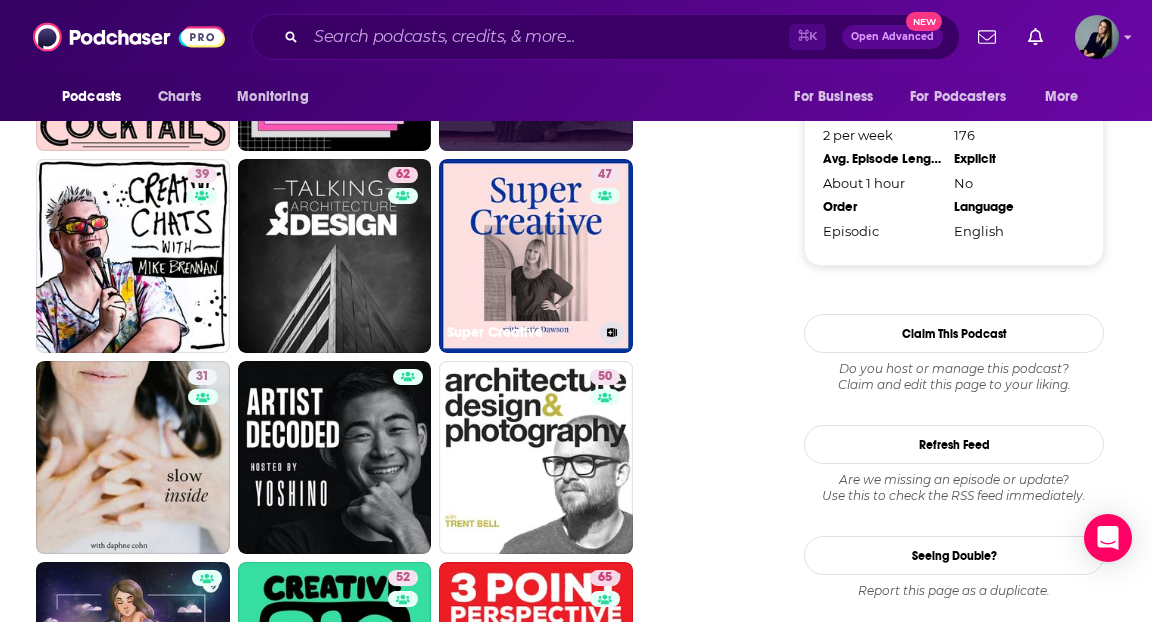 scroll, scrollTop: 2252, scrollLeft: 0, axis: vertical 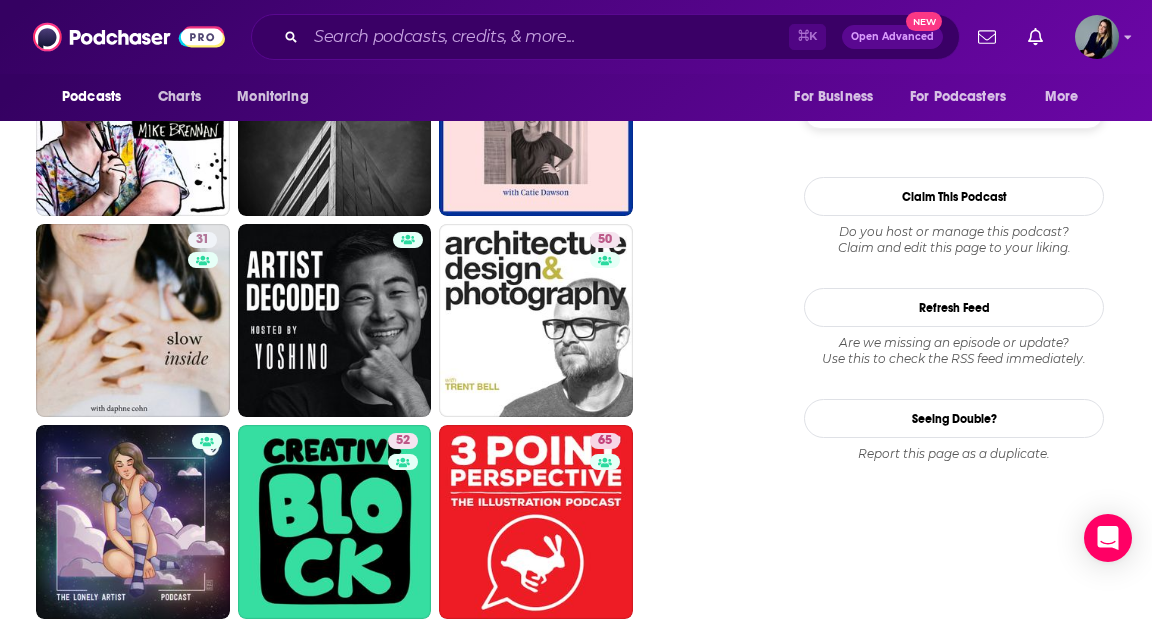 click on "The Deeply Graphic Designcast - DGDC   62 62 Design Notes   50 50 The Futur with [PERSON_NAME]   69 69 Slow Style Home: Decorating Personal, Meaningful Interiors   56 56 Scratching the Surface   53 53 A Well-Designed Business® | Interior Design  Business Podcast   58 58 Material Matters with [PERSON_NAME]   58 58 The Creative Condition podcast   49 49 School of Motion Podcast   58 58 Finding Our Way   47 47 The Gyaan Project   Better: The Brand Designer Podcast   44 44 Fashion Designers Get Paid: Build Your Fashion Career On Your Own Terms   Get It Right with Undercover Architect   62 62 Design Better   68 68 How to Decorate   61 61 Creative Rebels   51 51 Business of Home Podcast   59 59 Design Your Life with [PERSON_NAME]   45 45 Let's talk branding   50 50 storyOS   49 49 Art & Cocktails   55 55 Creative Control   42 42 Imprint with [PERSON_NAME]   48 48 Creative Chats podcast   39 39 Talking Architecture & Design   62 62 Super Creative   47 47 slow inside   31 31 Artist Decoded by [PERSON_NAME]     50 50     52 52" at bounding box center [399, -385] 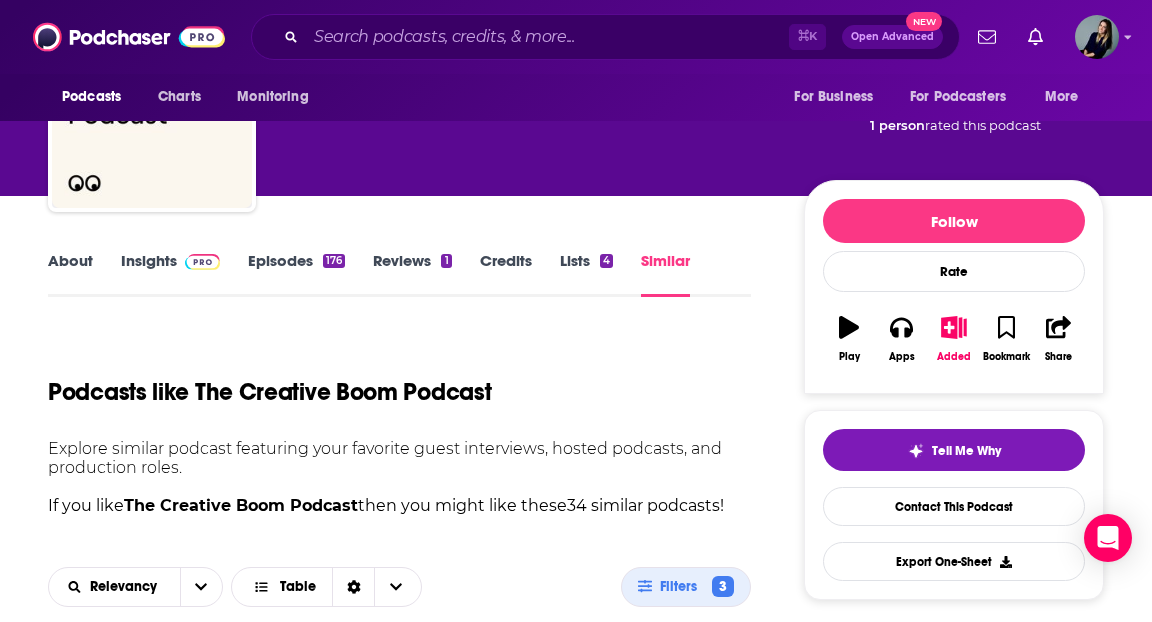 scroll, scrollTop: 0, scrollLeft: 0, axis: both 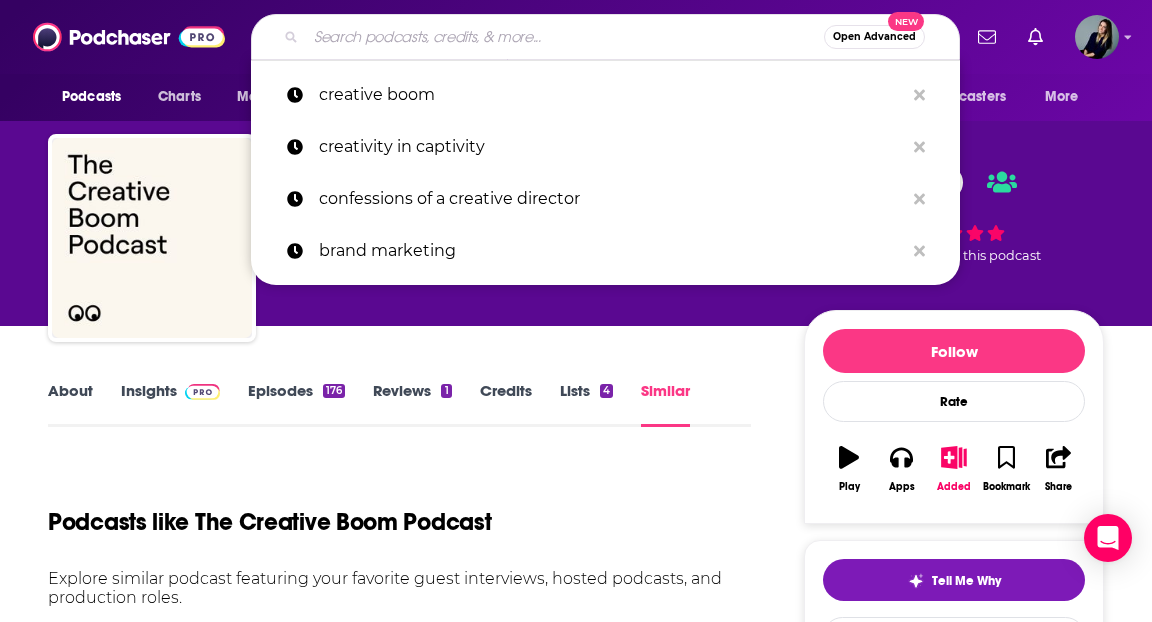 click at bounding box center (565, 37) 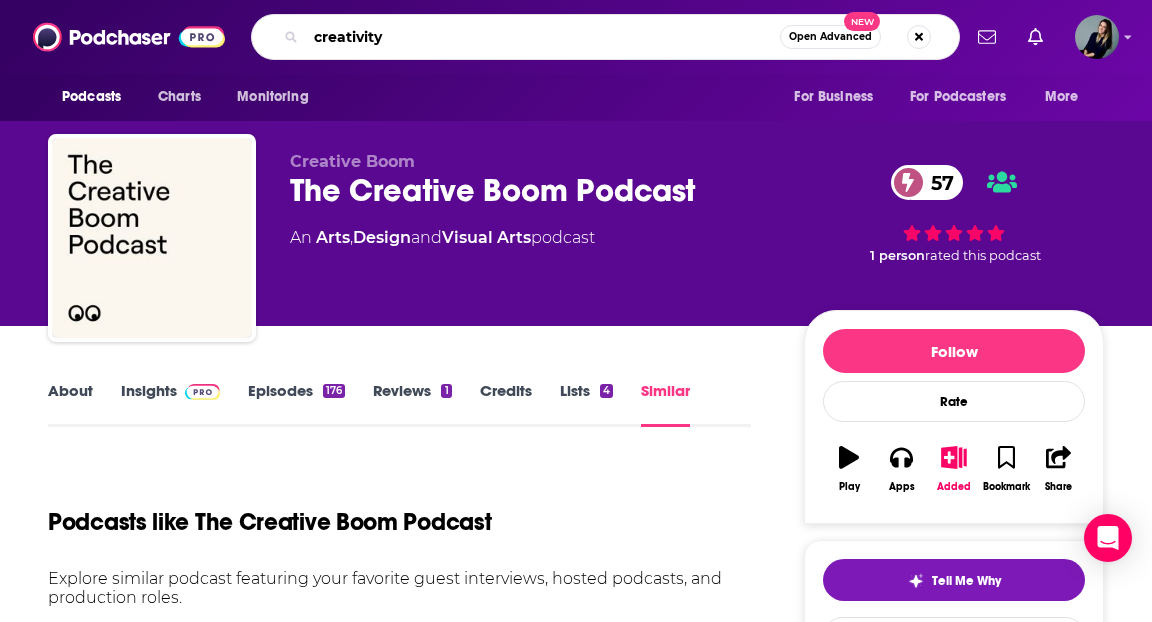 type on "creativity" 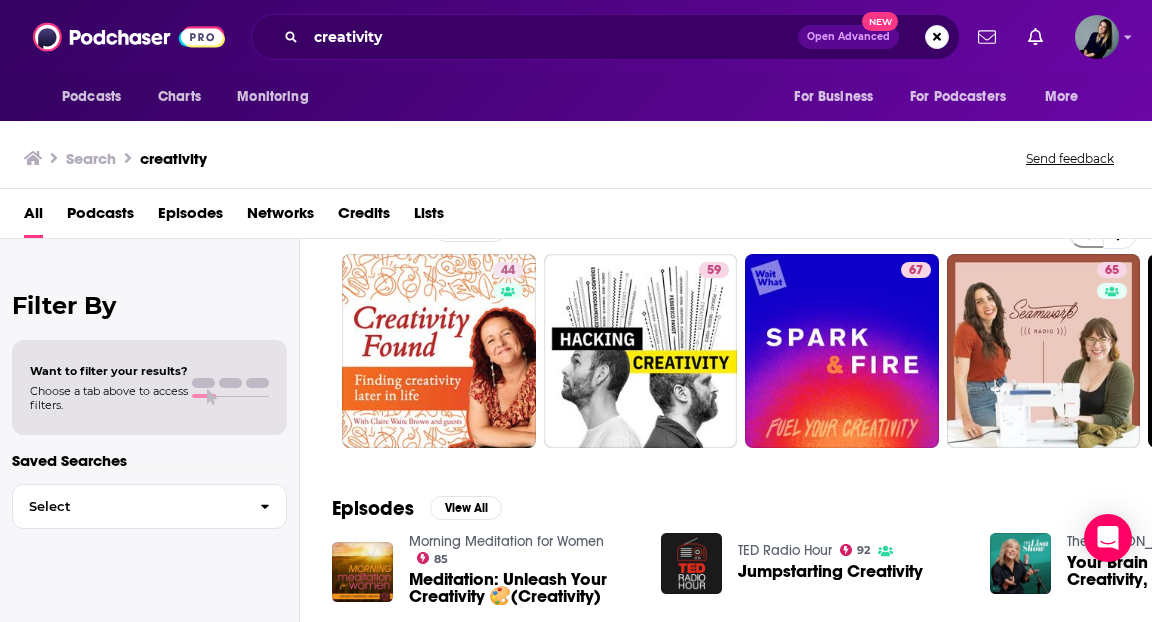 scroll, scrollTop: 166, scrollLeft: 0, axis: vertical 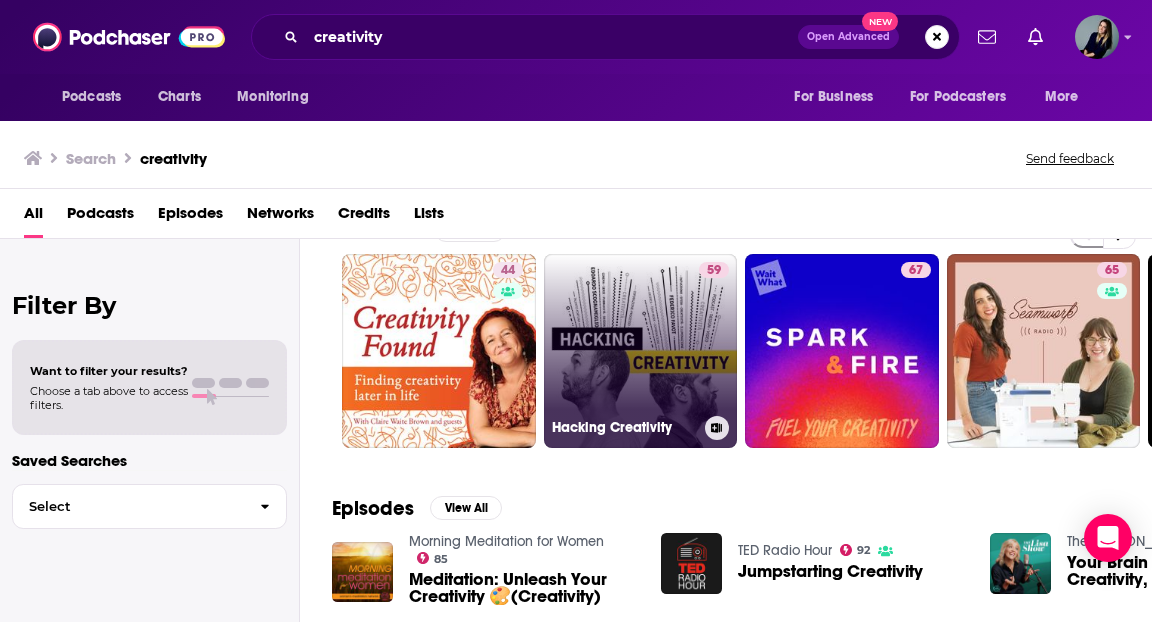 click on "59 Hacking Creativity" at bounding box center [641, 351] 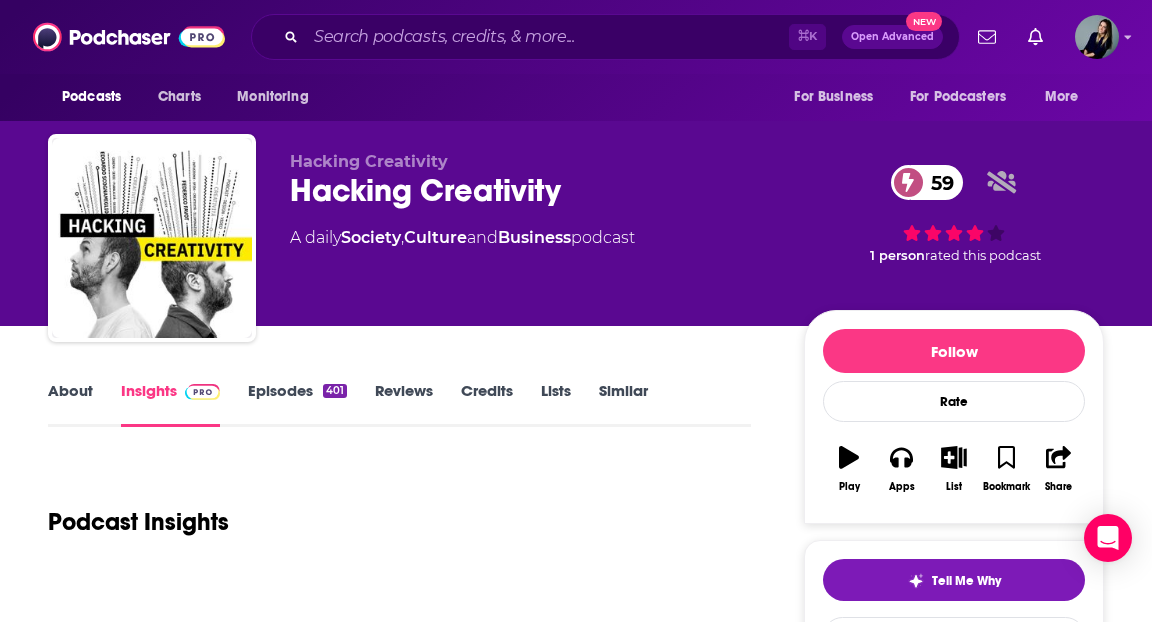 click on "Episodes 401" at bounding box center [297, 404] 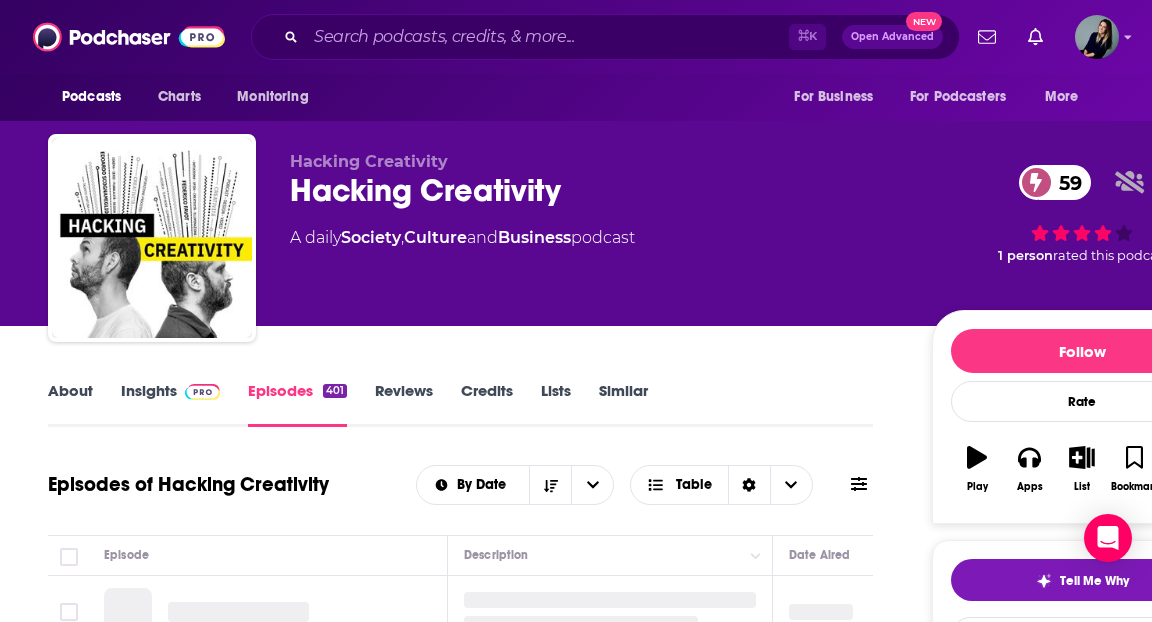 click on "Insights" at bounding box center (170, 404) 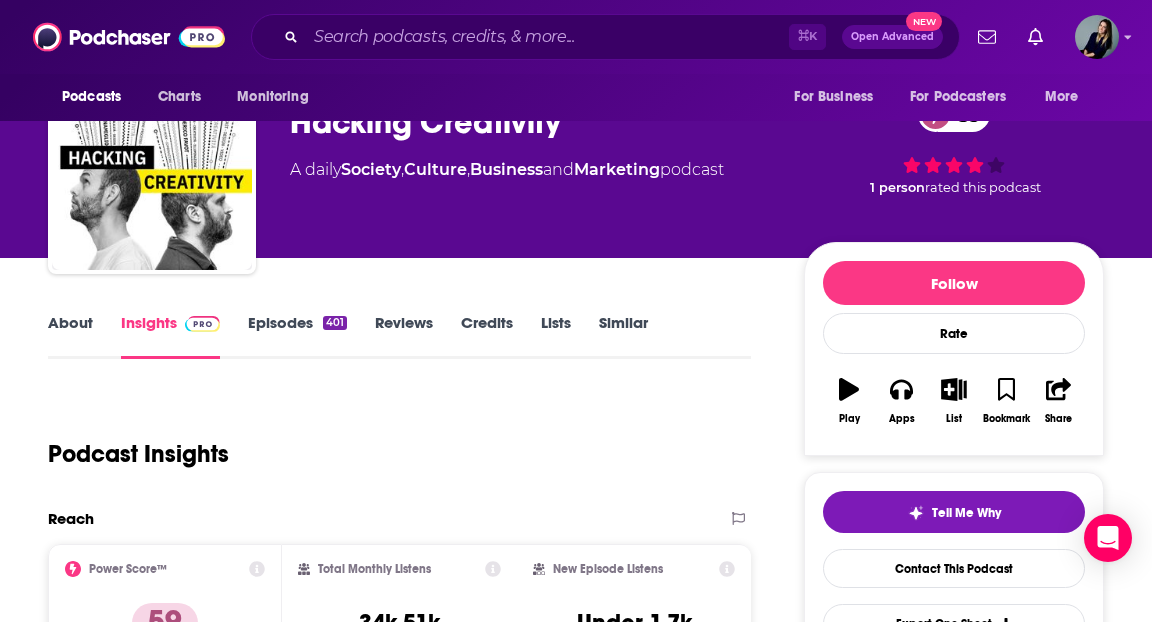 scroll, scrollTop: 82, scrollLeft: 0, axis: vertical 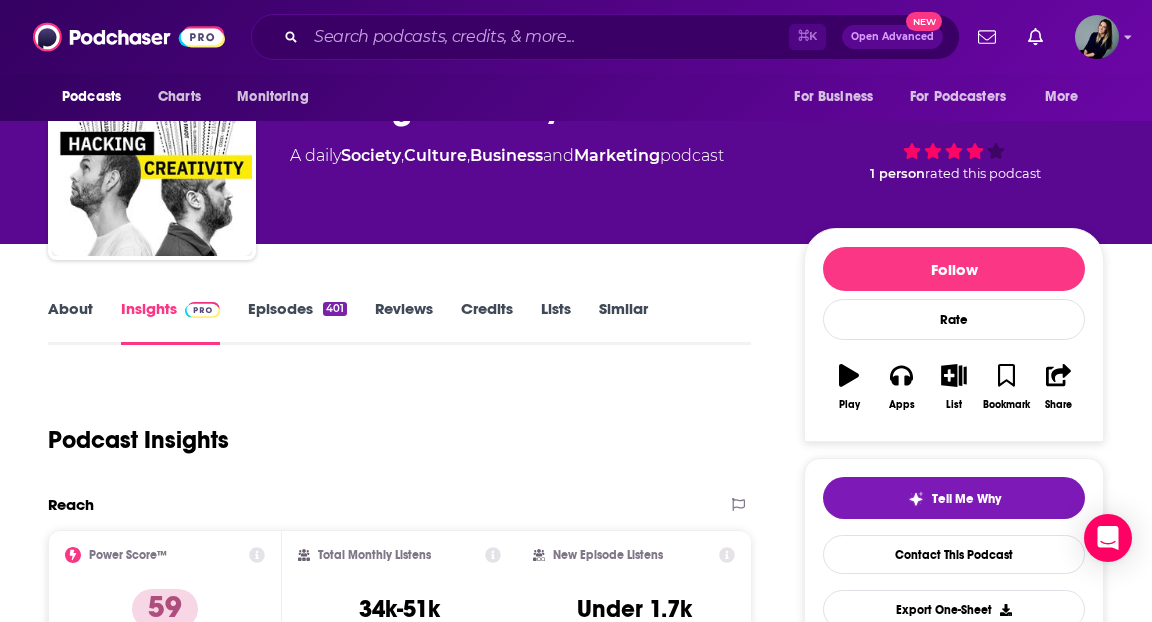 click on "About" at bounding box center (70, 322) 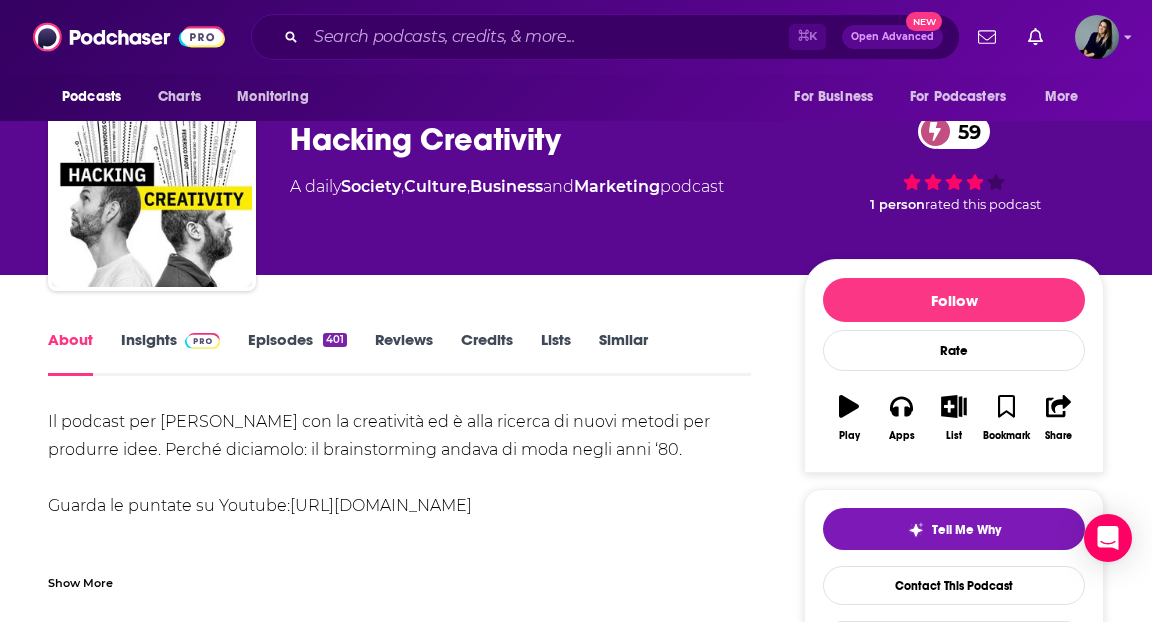 scroll, scrollTop: 53, scrollLeft: 0, axis: vertical 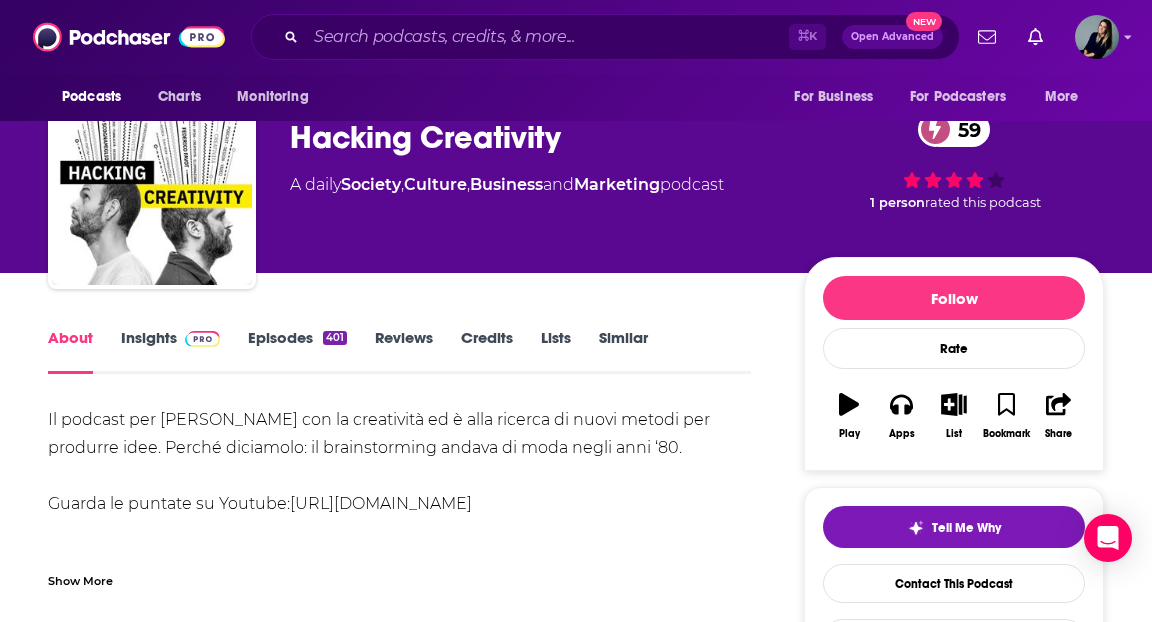 click on "About Insights Episodes 401 Reviews Credits Lists Similar Il podcast per [PERSON_NAME] con la creatività ed è alla ricerca di nuovi metodi per produrre idee. Perché diciamolo: il brainstorming andava di moda negli anni ‘80.
Guarda le puntate su Youtube:  [URL][DOMAIN_NAME]
Supporta Hacking Creativity:  [URL][DOMAIN_NAME]
Contatti: [EMAIL_ADDRESS][DOMAIN_NAME] Show More Creators & Guests We don't know anything about the creators of this podcast yet . You can   add them yourself   so they can be credited for this and other podcasts. Recent Episodes View All 400 - Una newsletter da 1 milione di euro l’anno [DATE] 399 - 2 milioni di euro per rilanciare un borgo [PERSON_NAME] di 390 abitanti [DATE] 399 - Le 3 soft skill su cui devi lavorare con [PERSON_NAME] al [MEDICAL_DATA] Festival [DATE] View All Episodes Podcast Reviews This podcast hasn't been reviewed yet. You can  add a review   to show others what you thought. Mentioned In These Lists . You can     Daily" at bounding box center (576, 1202) 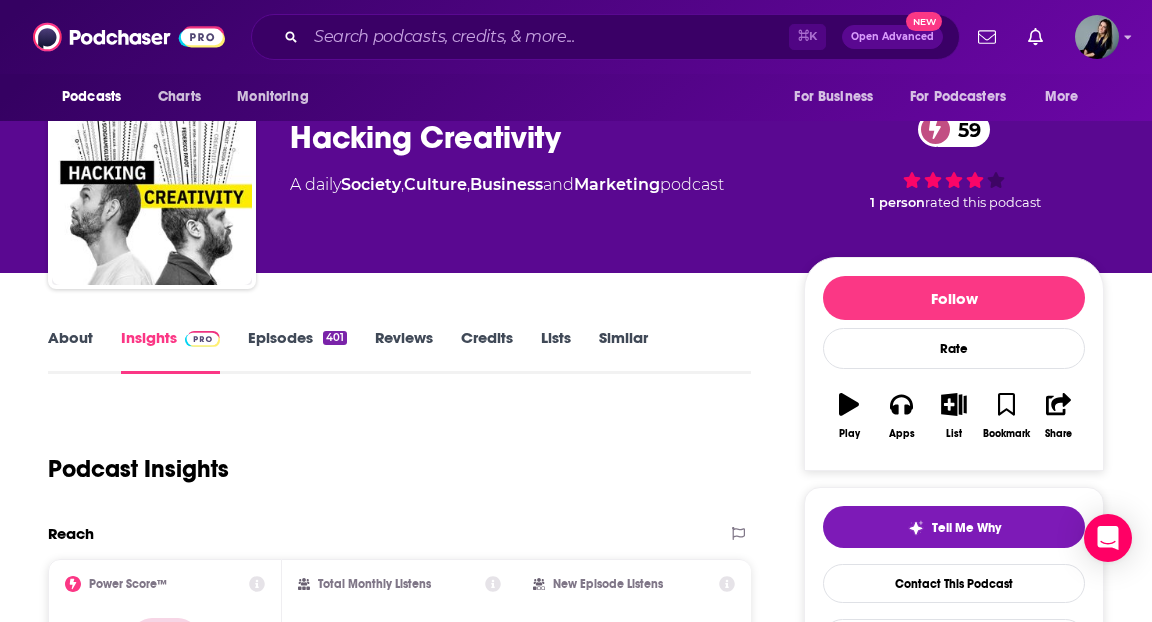 scroll, scrollTop: 0, scrollLeft: 0, axis: both 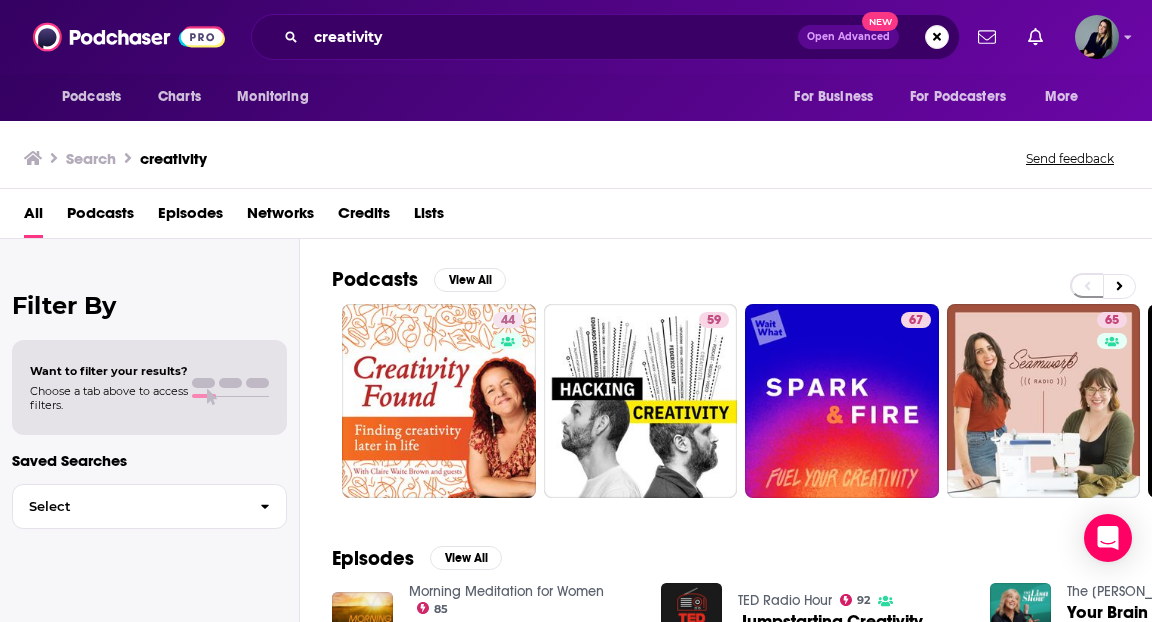 click on "Podcasts" at bounding box center [100, 217] 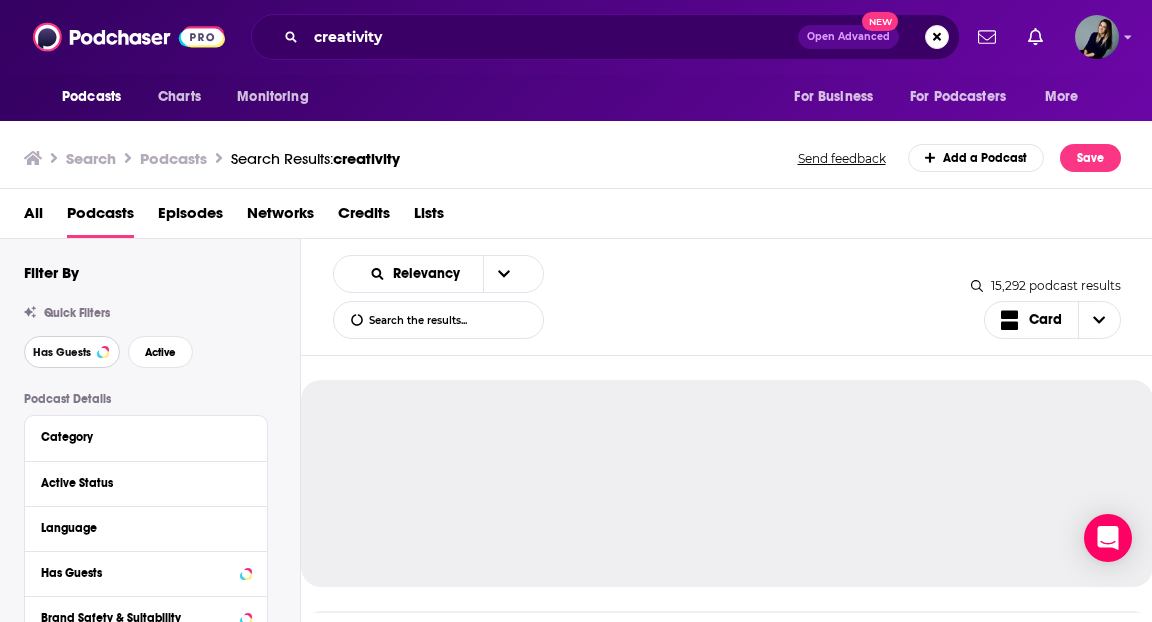 click on "Has Guests" at bounding box center [72, 352] 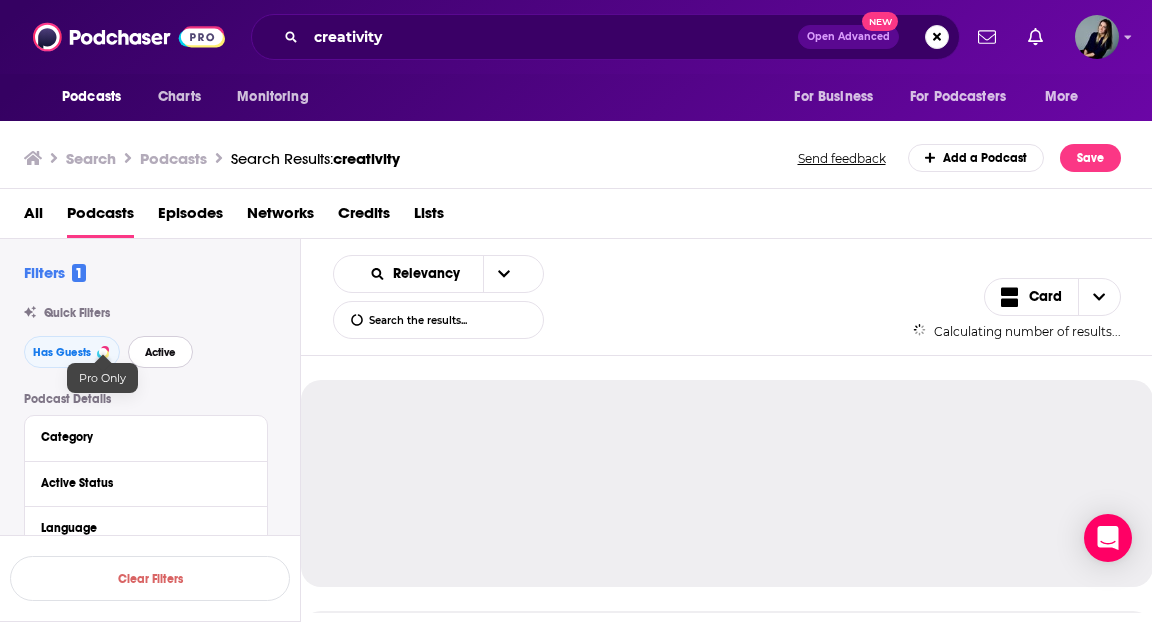 click on "Active" at bounding box center (160, 352) 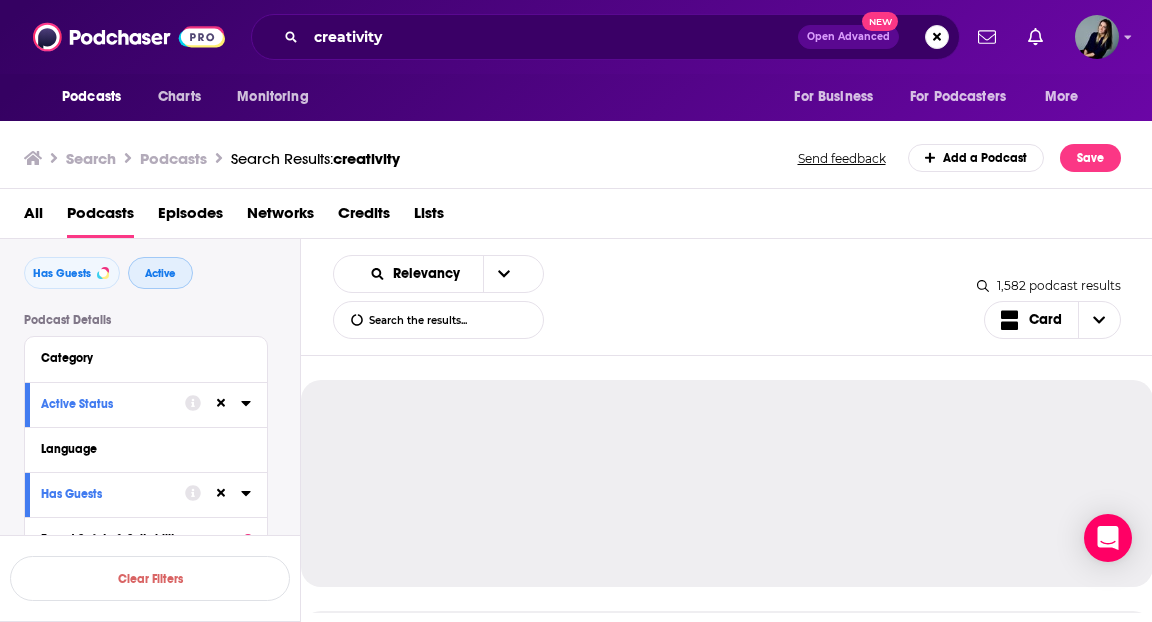 scroll, scrollTop: 118, scrollLeft: 0, axis: vertical 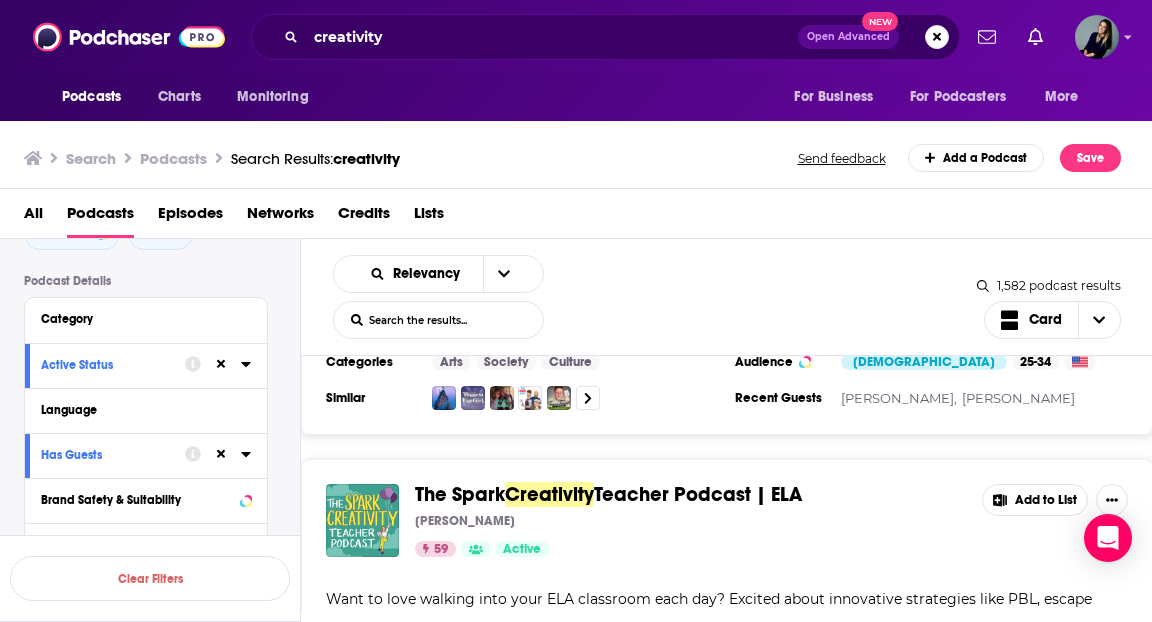 click on "Creativity  Found: finding  creativity  later in life [PERSON_NAME] 44 Active 5 Add to List Hosted by   [PERSON_NAME] Real-life stories of finding or returning to  creativity  in adulthood.I'm [PERSON_NAME], and I re-found my  creativity  after a time of almost crippling anxiety. Now I want to share the stories of other people who have found or re-found their  creativity  as adults, and hopefully inspire many more grown-ups to get creative. I chat ...   more Categories Society Culture Personal Journals Audience [DEMOGRAPHIC_DATA] 35-44 Similar Recent Guests [PERSON_NAME] Add to List Seamwork Radio: Sewing and  Creativity [PERSON_NAME] Media 65 Active Add to List On Seamwork Radio, we share practical ideas for building a creative process, so you can sew with intention and joy. Categories Arts Fashion Beauty Audience [DEMOGRAPHIC_DATA] 25-34 Similar Add to List Creativity  in Captivity [PERSON_NAME] & [PERSON_NAME] 42 Active Added ...   more Categories Arts Society Culture Audience [DEMOGRAPHIC_DATA] 25-34 Similar Recent Guests [PERSON_NAME], 59" at bounding box center (727, 2575) 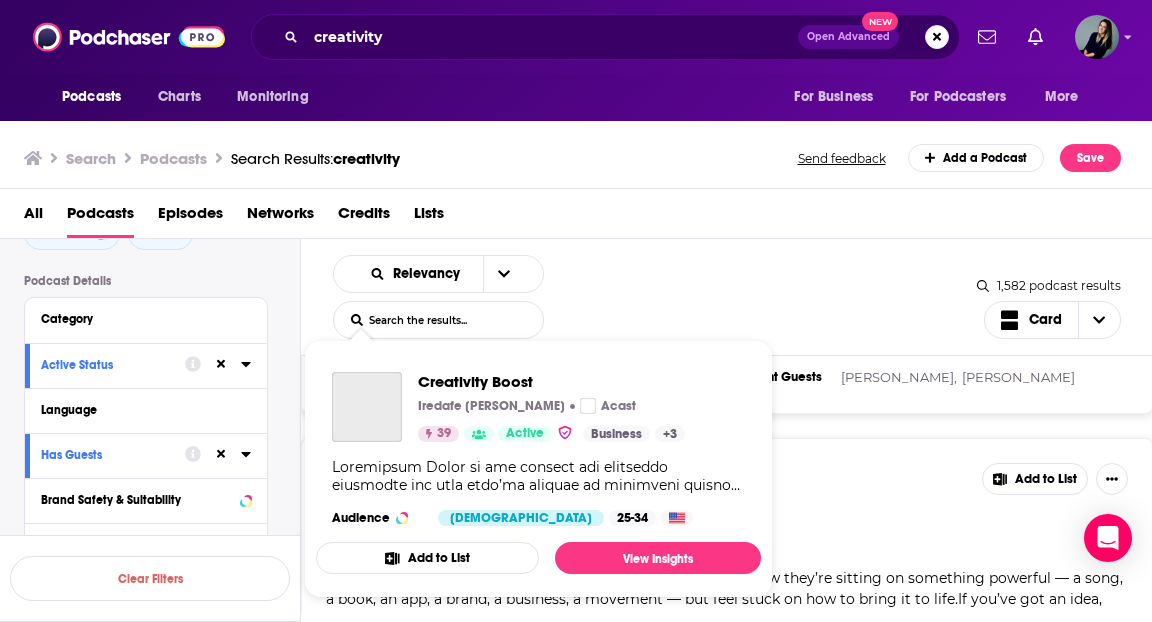 scroll, scrollTop: 1339, scrollLeft: 0, axis: vertical 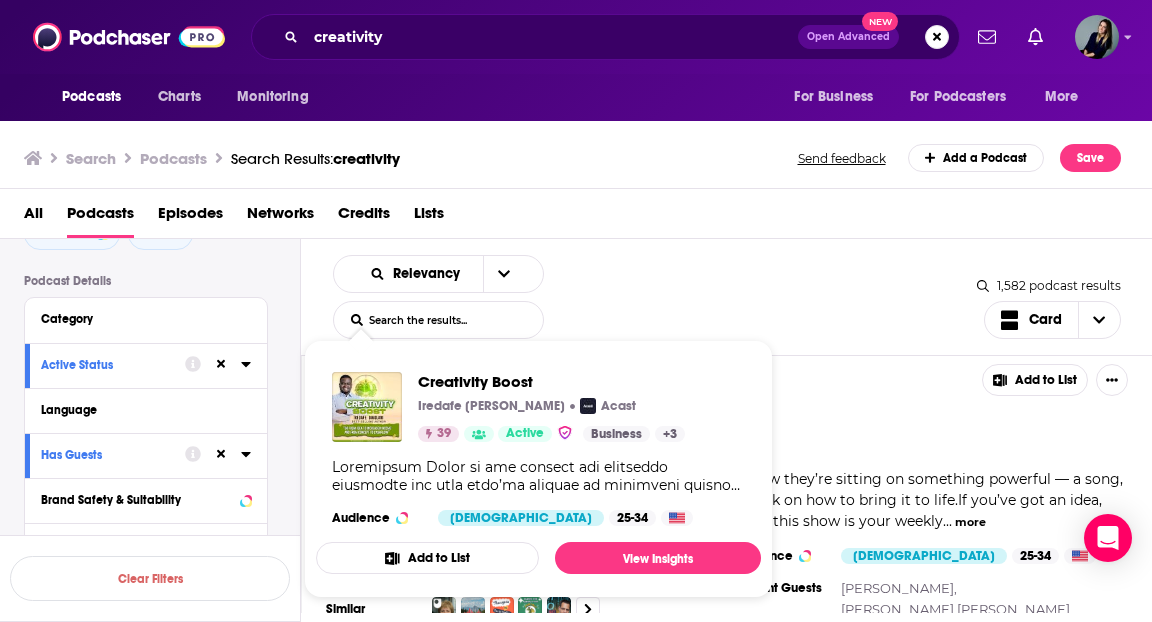 click on "Relevancy List Search Input Search the results... Card" at bounding box center (655, 297) 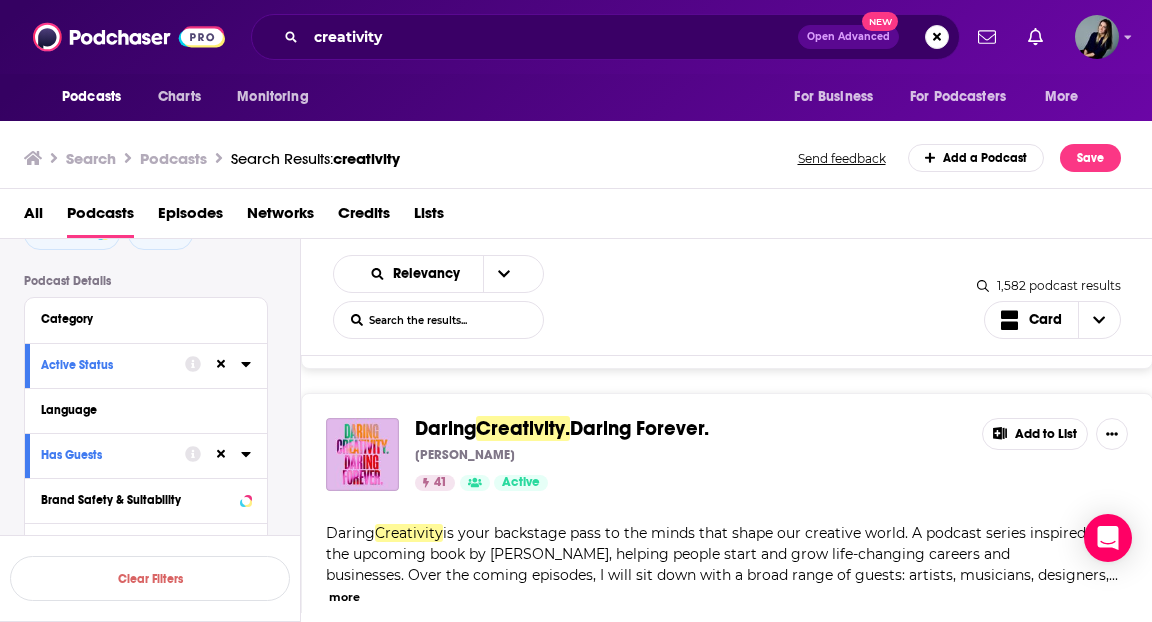 scroll, scrollTop: 1634, scrollLeft: 0, axis: vertical 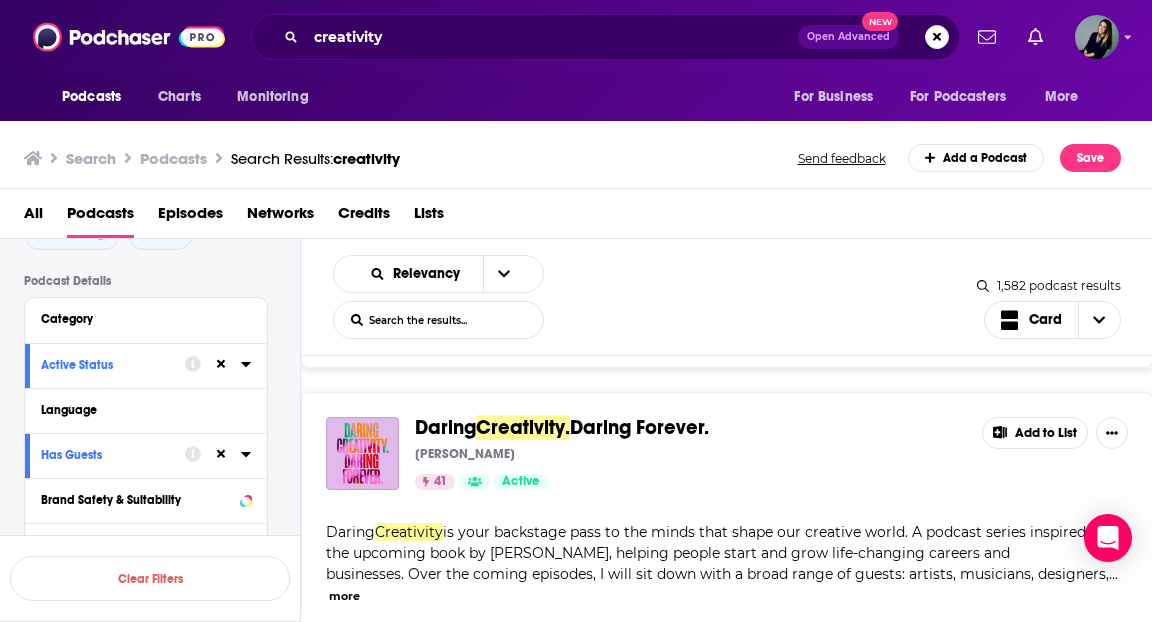 click on "more" at bounding box center (344, 596) 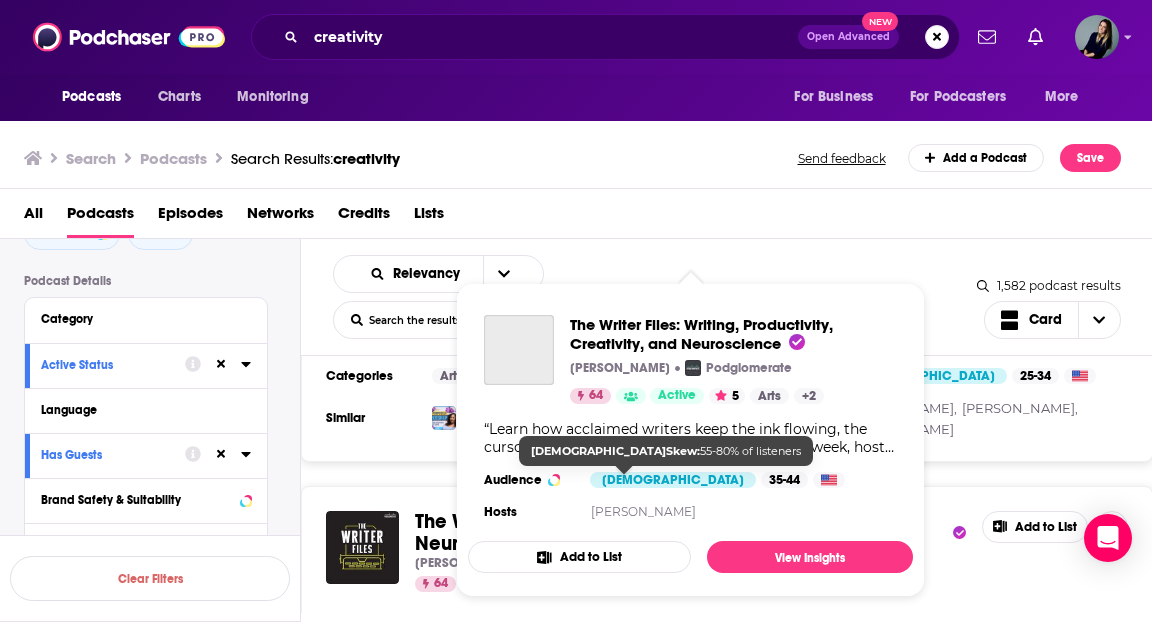 scroll, scrollTop: 2246, scrollLeft: 0, axis: vertical 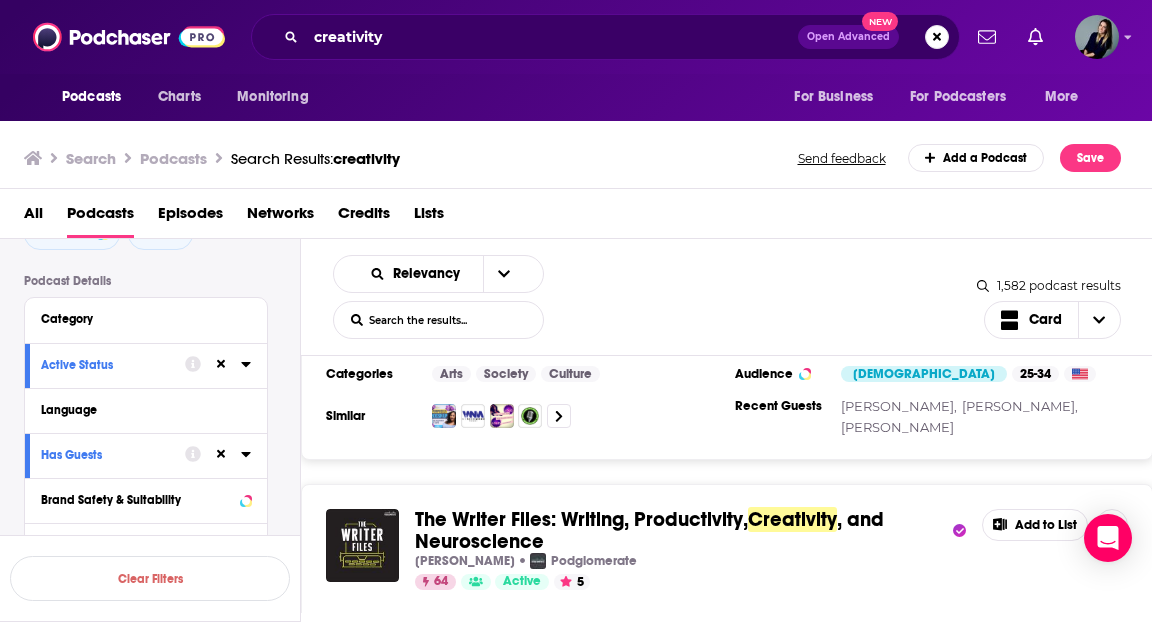 click on "Podcast Details Category Active Status Language Has Guests Brand Safety & Suitability Political Skew Beta Show More Audience & Reach Power Score™ Reach (Monthly) Reach (Episode Average) Gender Age Income Show More" at bounding box center [162, 629] 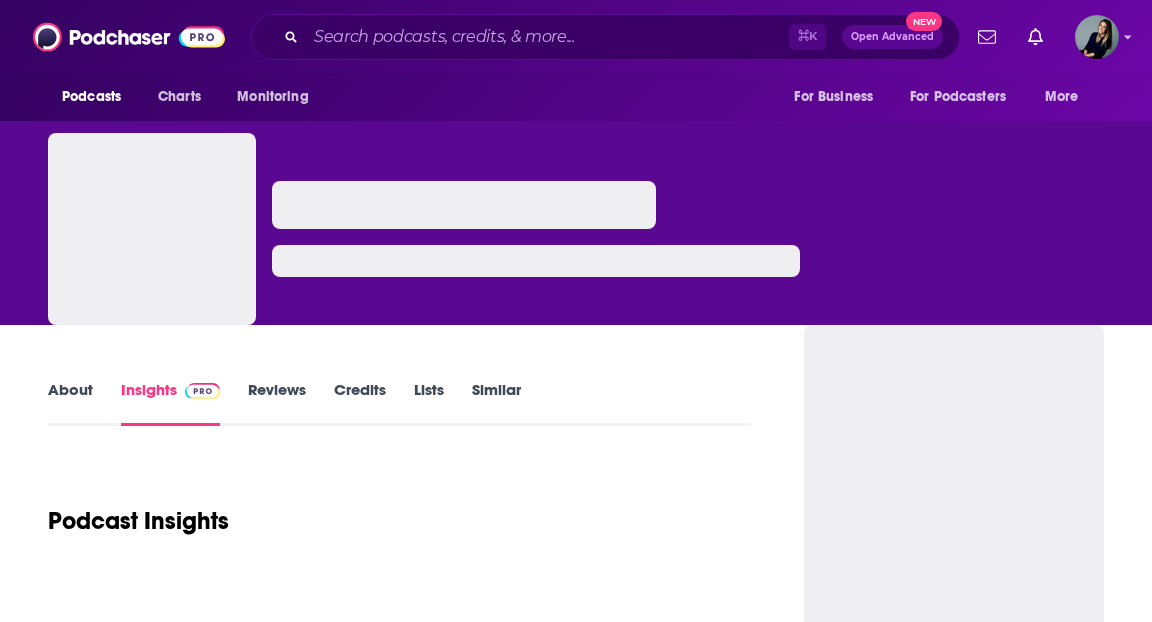 scroll, scrollTop: 0, scrollLeft: 0, axis: both 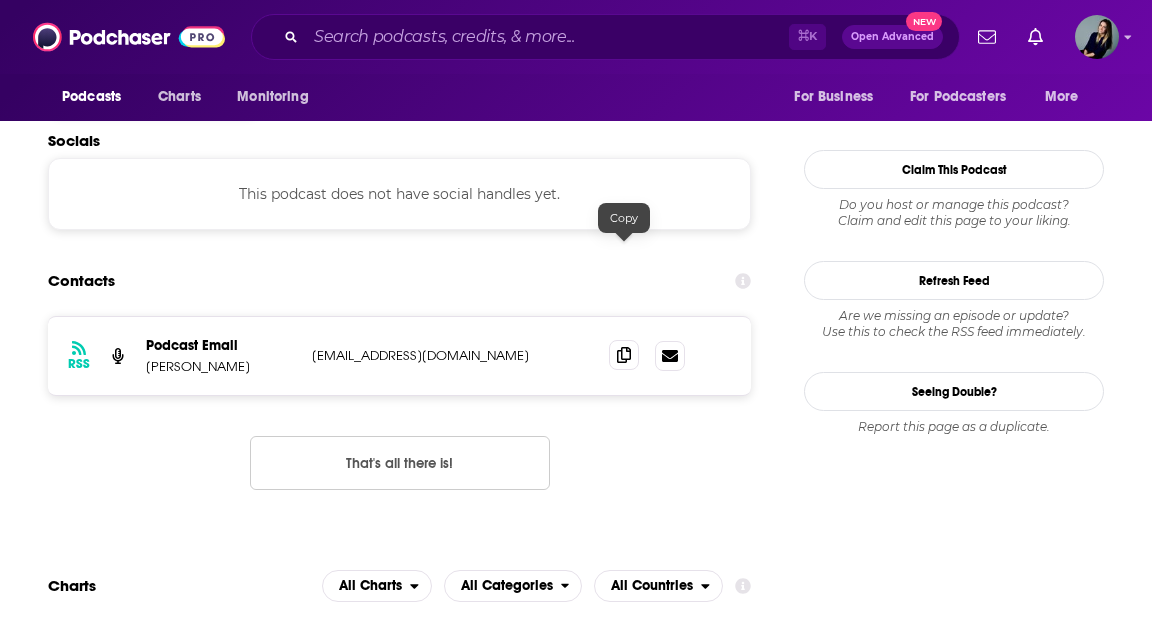 click 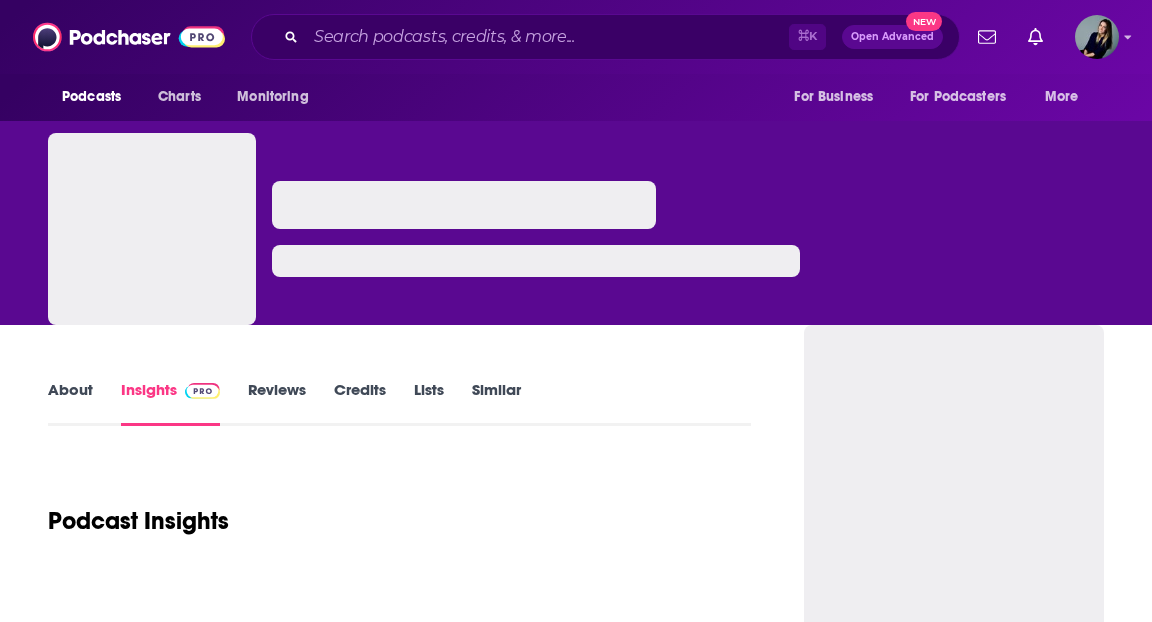 scroll, scrollTop: 0, scrollLeft: 0, axis: both 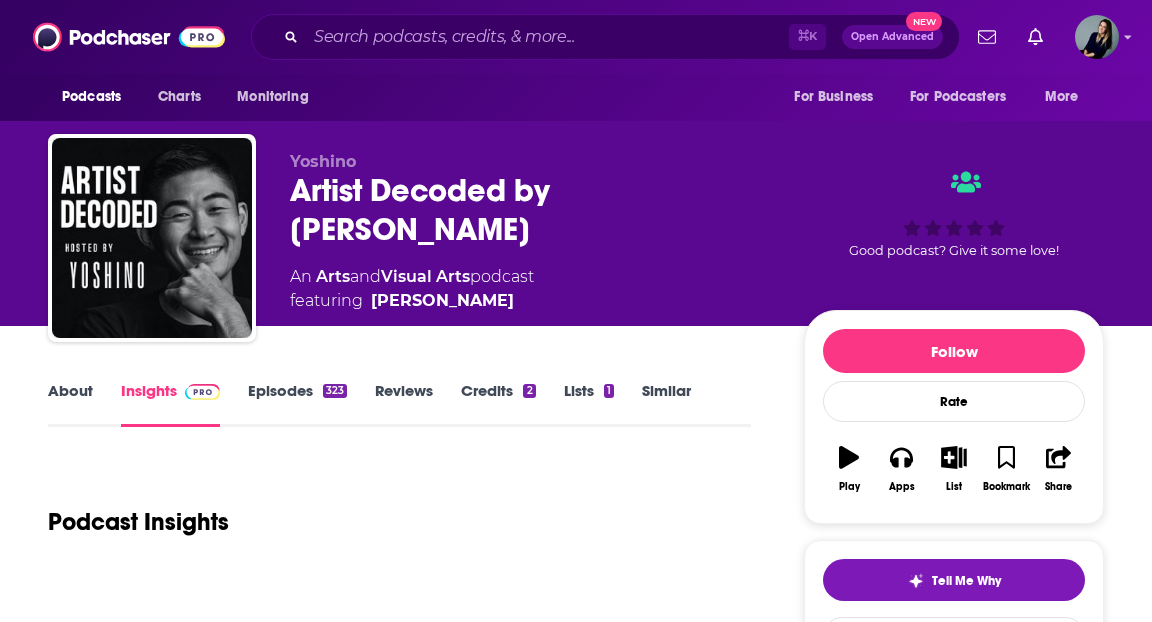 click on "Episodes 323" at bounding box center (297, 404) 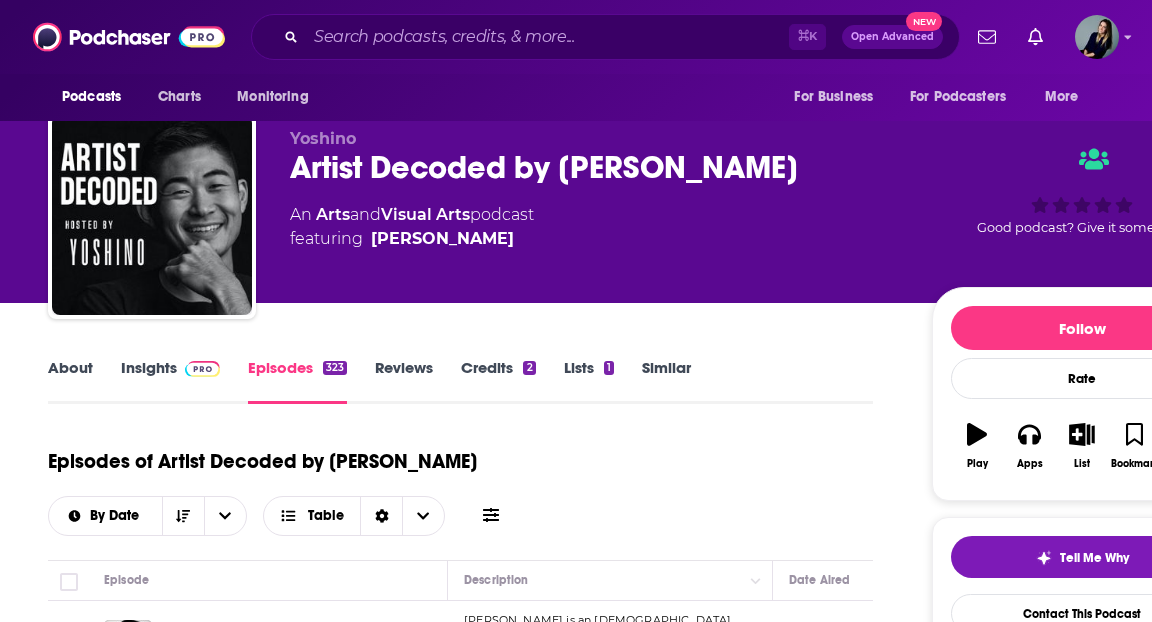 scroll, scrollTop: 0, scrollLeft: 0, axis: both 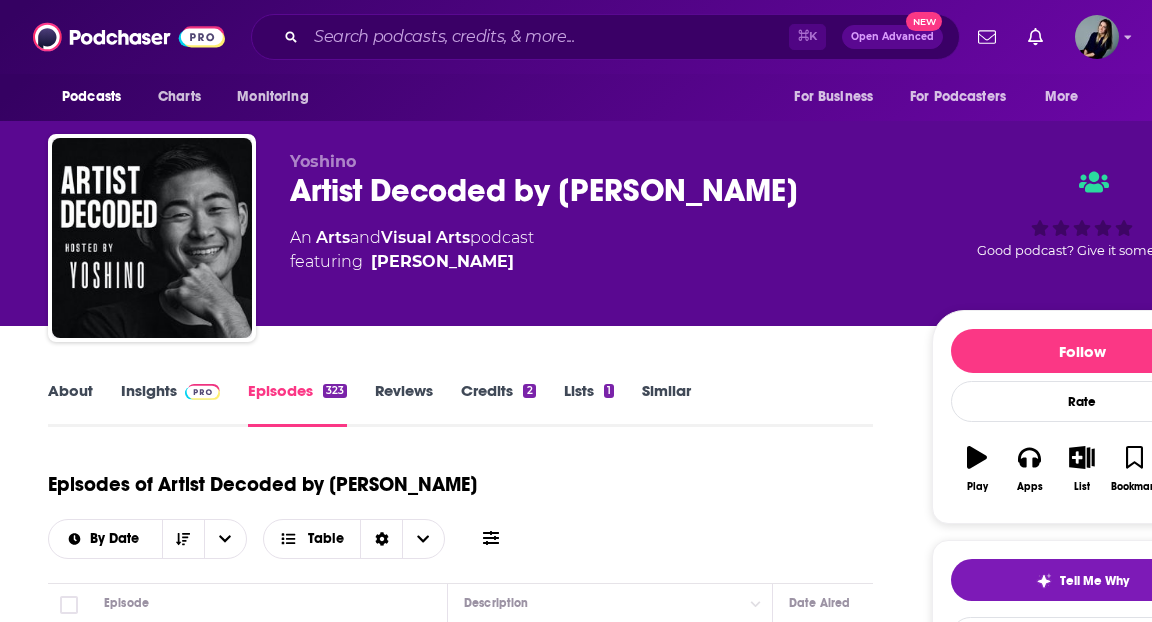 click on "Insights" at bounding box center (170, 404) 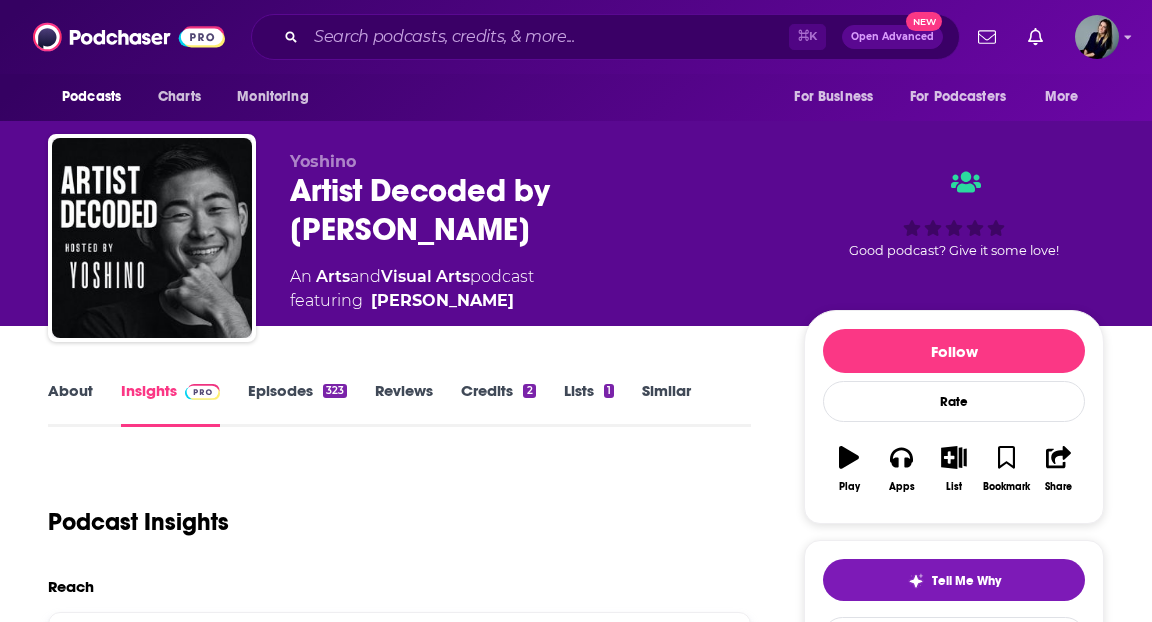 click on "About Insights Episodes 323 Reviews Credits 2 Lists 1 Similar Podcast Insights Reach & Audience Content Social Contacts Charts Rate Card Sponsors Details Similar Contact Podcast Open Website  Reach Irregular listener activity detected We are unable to accurately estimate this podcast's reach at this time. Show Anyway Export One-Sheet Audience Demographics Gender Female Age 30 yo Income $ $ $ $ $ Parental Status Parents Countries 1 United States 2 United Kingdom 3 Canada 4 Australia Top Cities Chicago, IL , St. Gallen , New York, NY , Los Angeles, CA , Los Angeles, CA , London Interests Art & Design , Art/culture , Camera & Photography , Wedding , Clothes, Shoes, Handbags & Accessories , Television & Film Jobs Artists , Principals/Owners , Tutors/Instructors , Directors , Machinists/Operators , CEOs/Managing Directors Ethnicities White / Caucasian , Hispanic , Asian , African American Show More Content Political Skew Neutral/Mixed Socials Youtube @ArtistDecoded 3k X/Twitter @artistdecoded 183 Instagram 19k" at bounding box center [576, 4654] 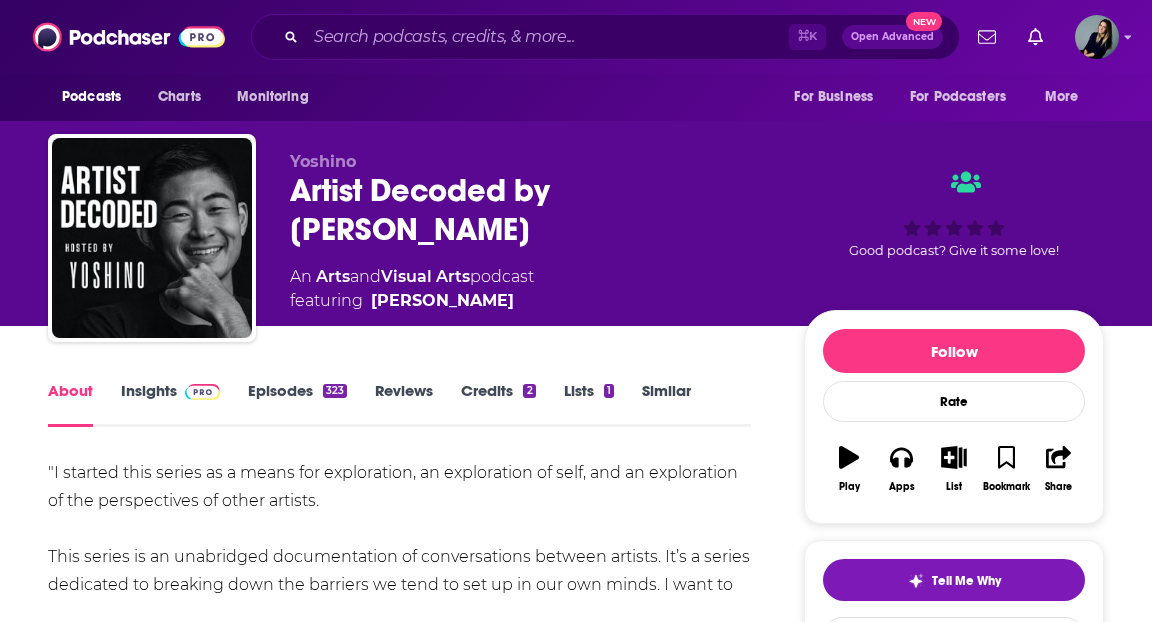 scroll, scrollTop: 115, scrollLeft: 0, axis: vertical 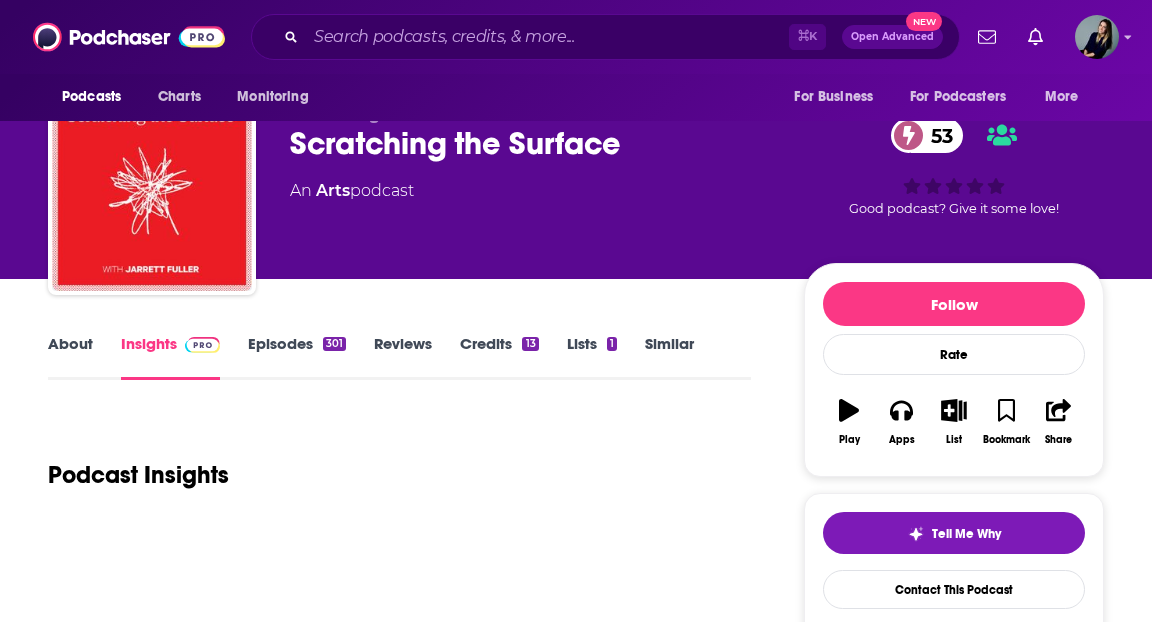 click on "About" at bounding box center (70, 357) 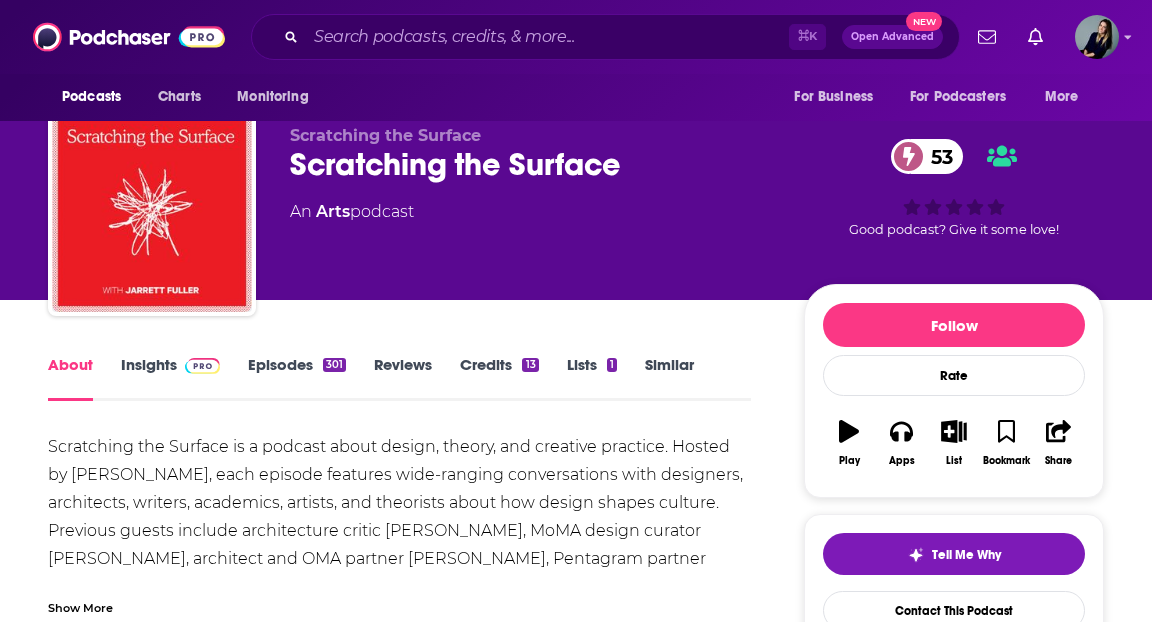 scroll, scrollTop: 27, scrollLeft: 0, axis: vertical 